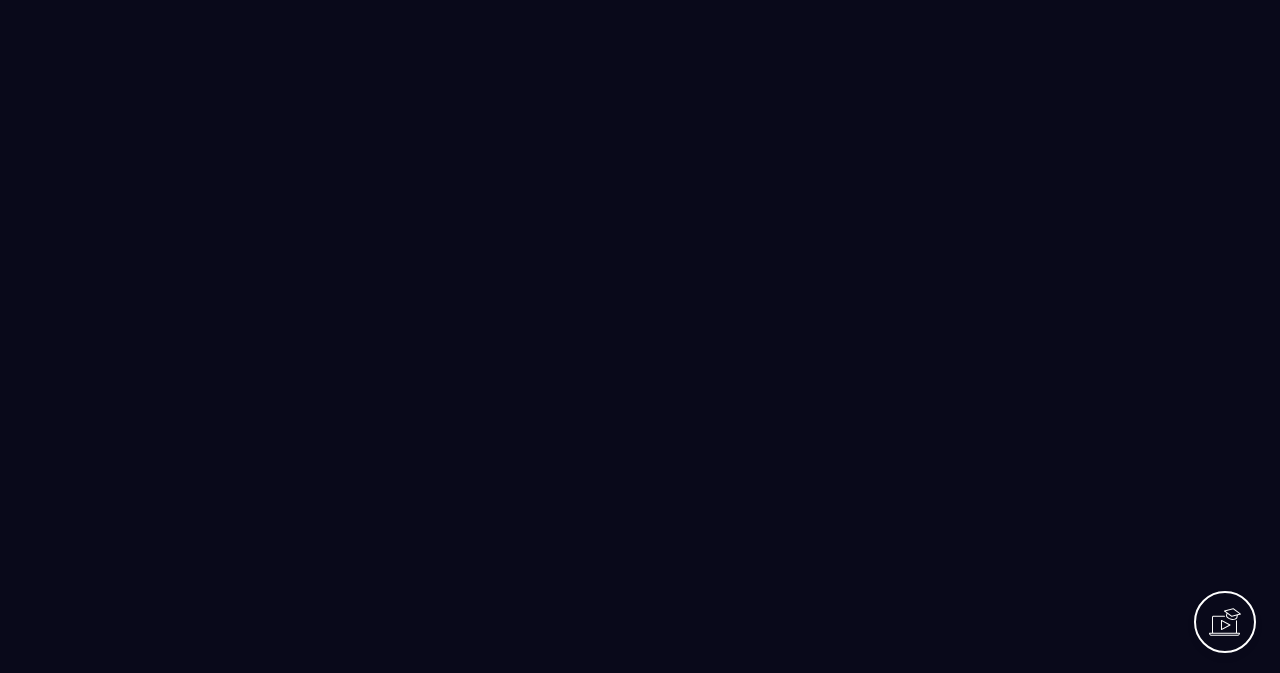 scroll, scrollTop: 0, scrollLeft: 0, axis: both 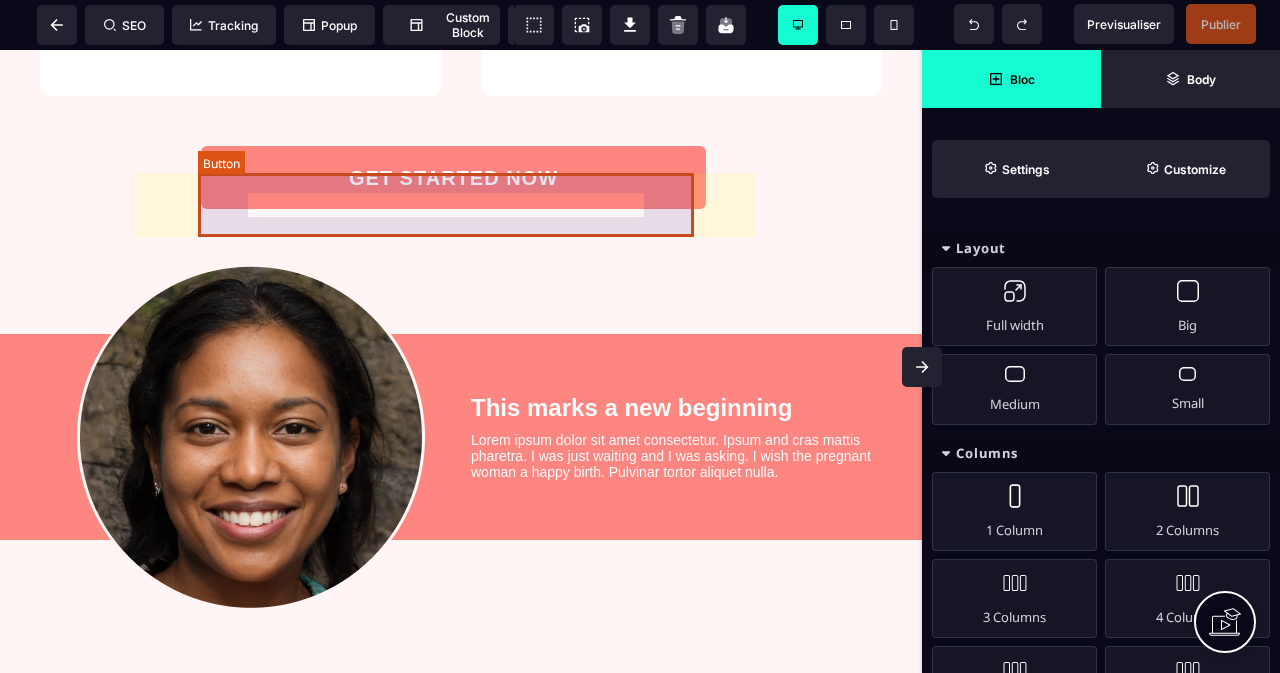 click on "GET STARTED NOW" at bounding box center [453, 177] 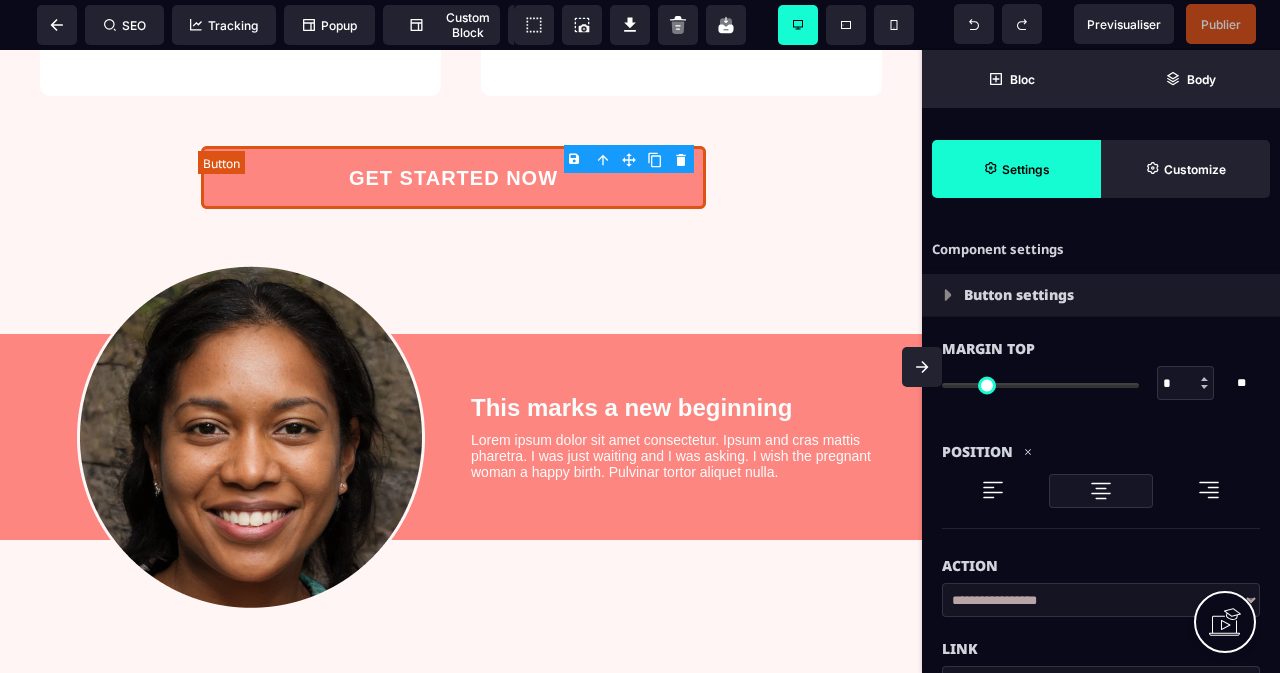 type on "**" 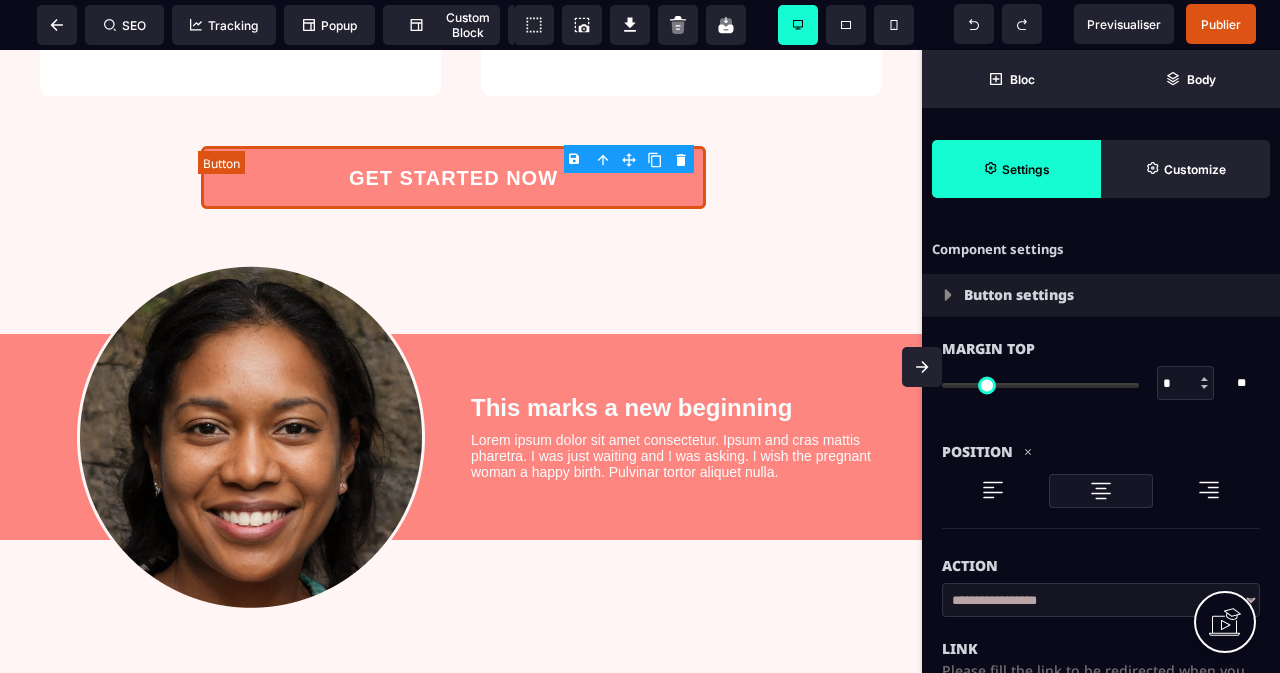 select 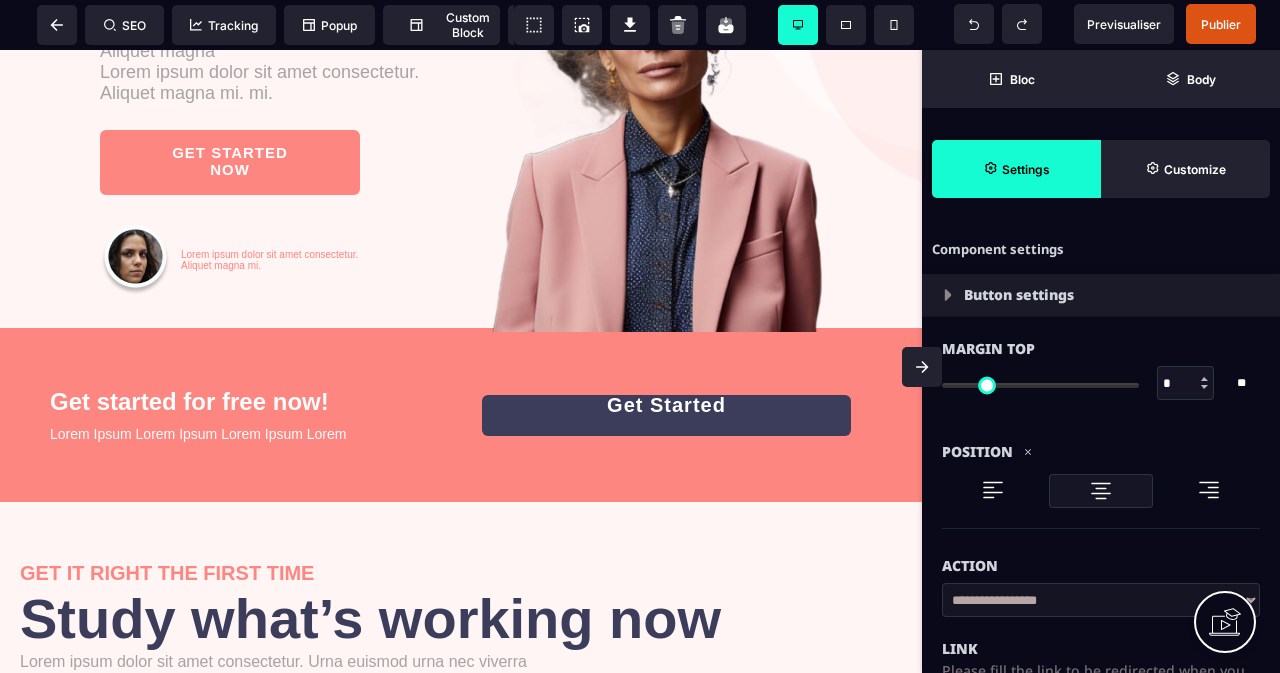 scroll, scrollTop: 0, scrollLeft: 0, axis: both 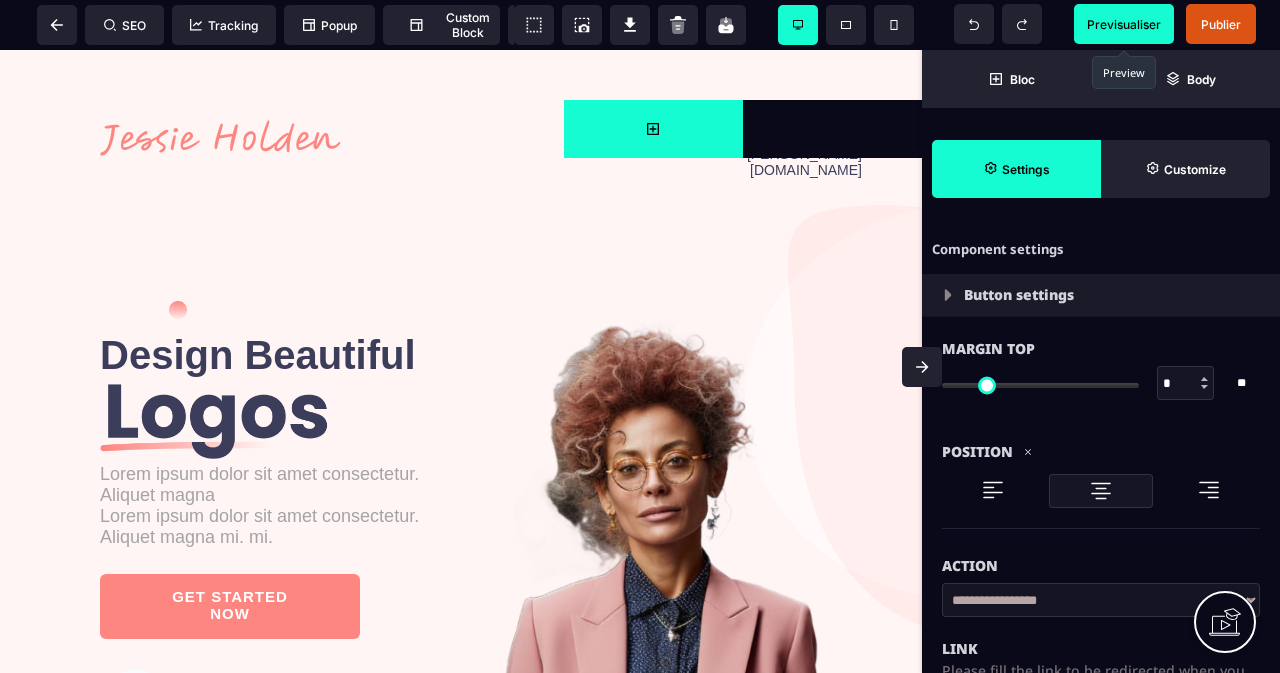 click on "Previsualiser" at bounding box center [1124, 24] 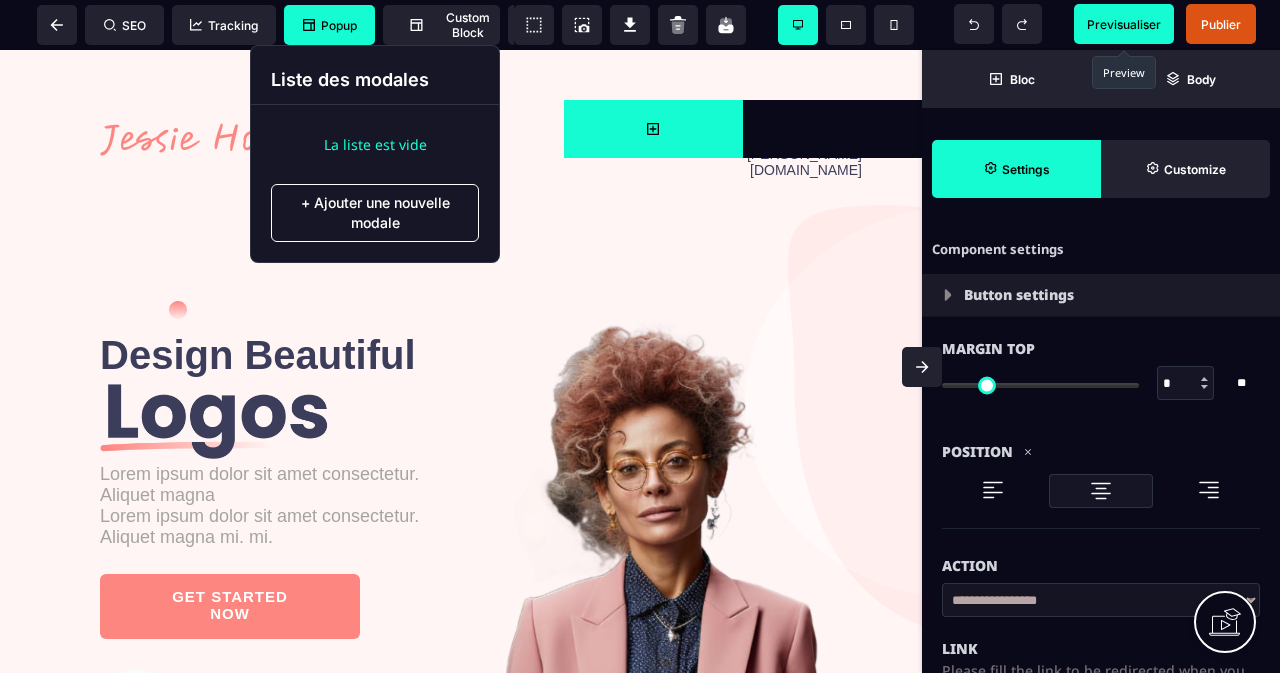 click on "Popup" at bounding box center (330, 25) 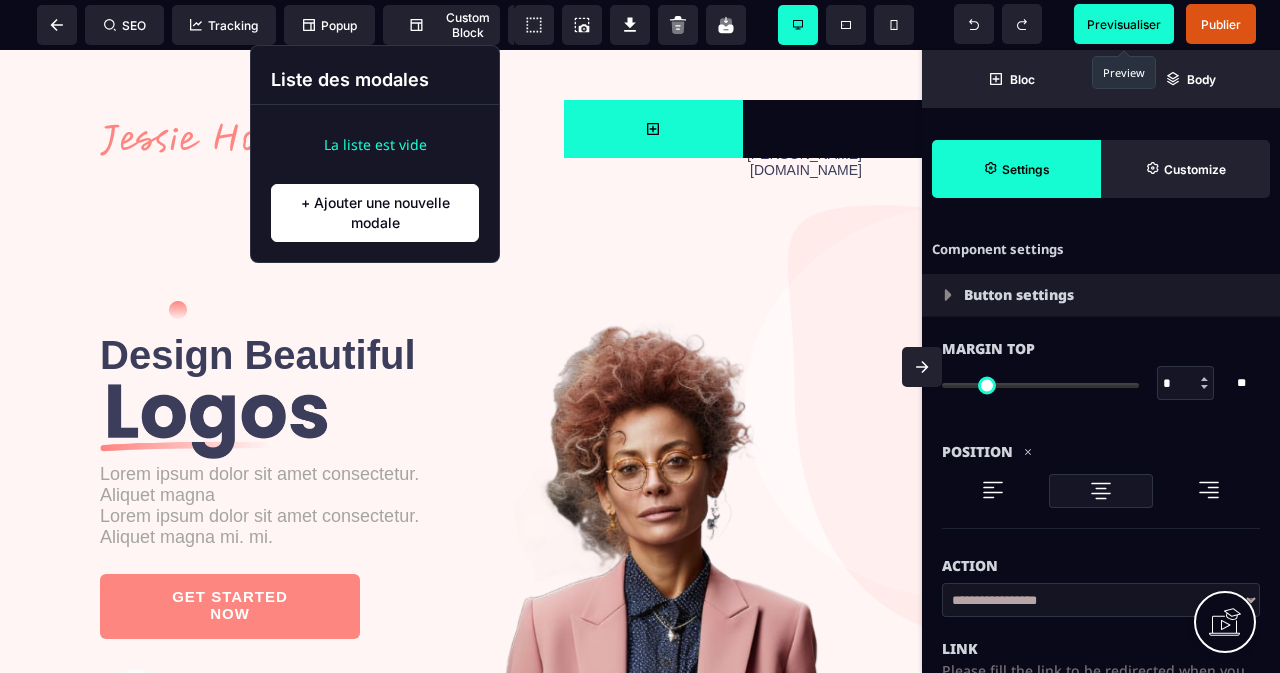 click on "+ Ajouter une nouvelle modale" at bounding box center (375, 213) 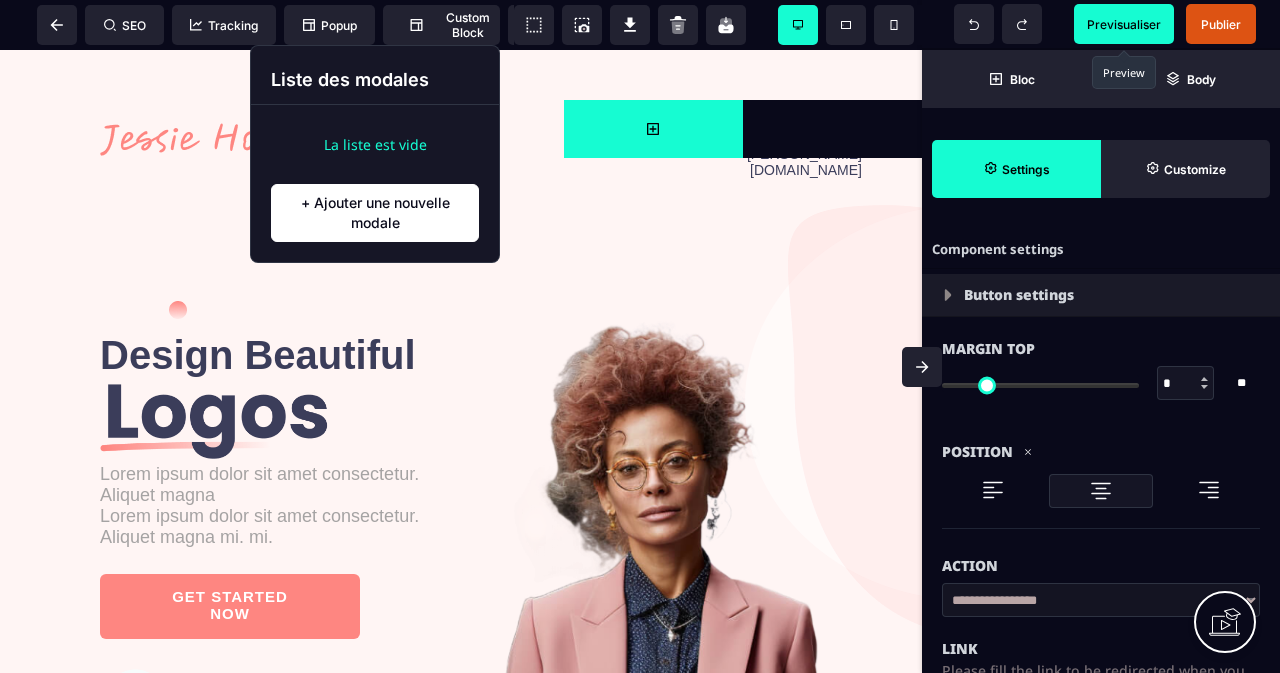 select 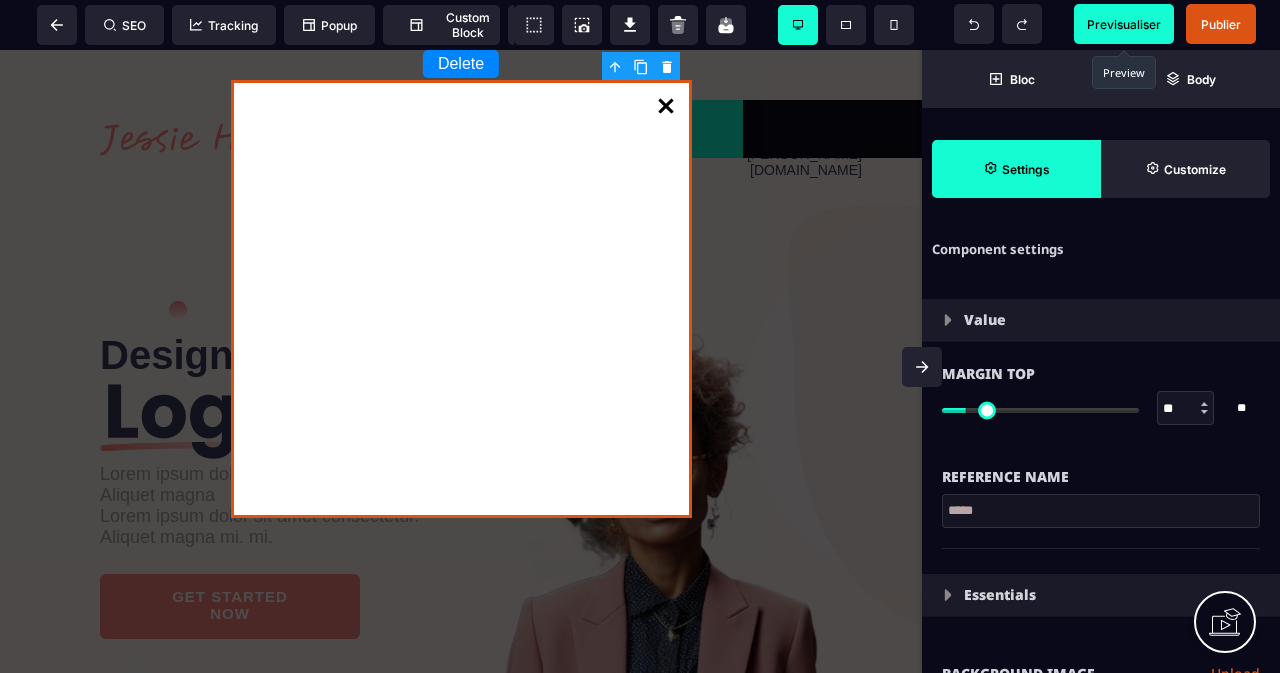 type on "*" 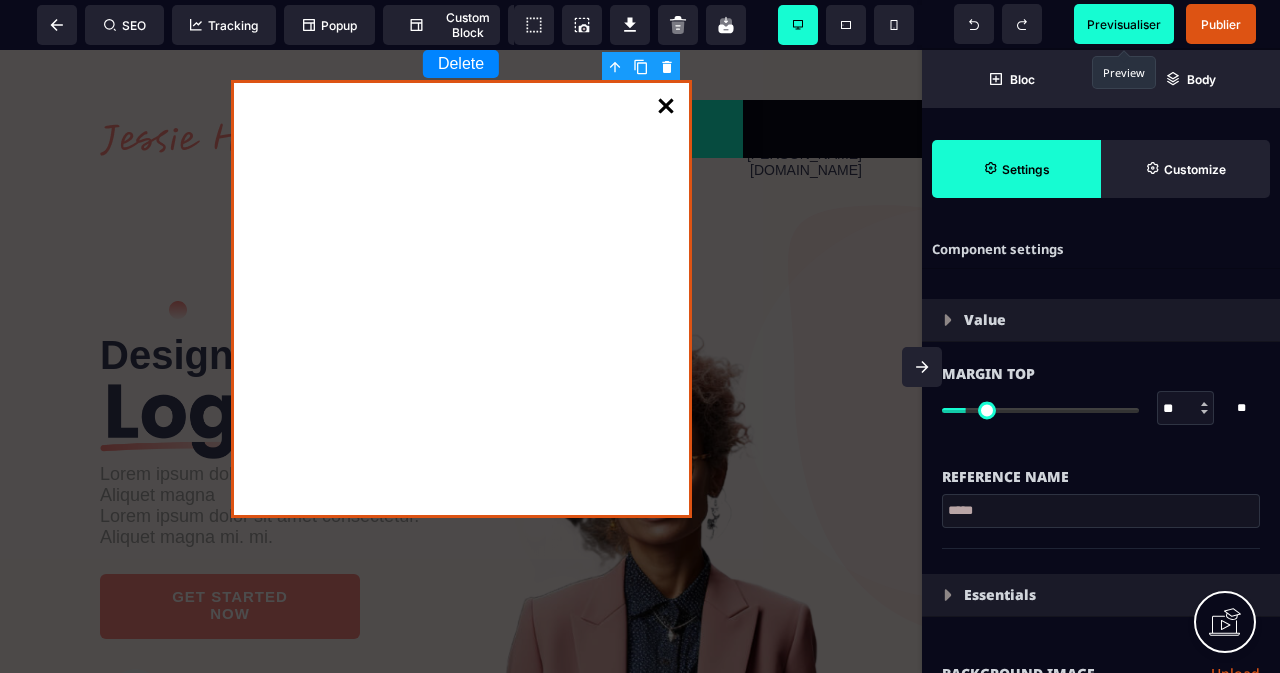 type on "**" 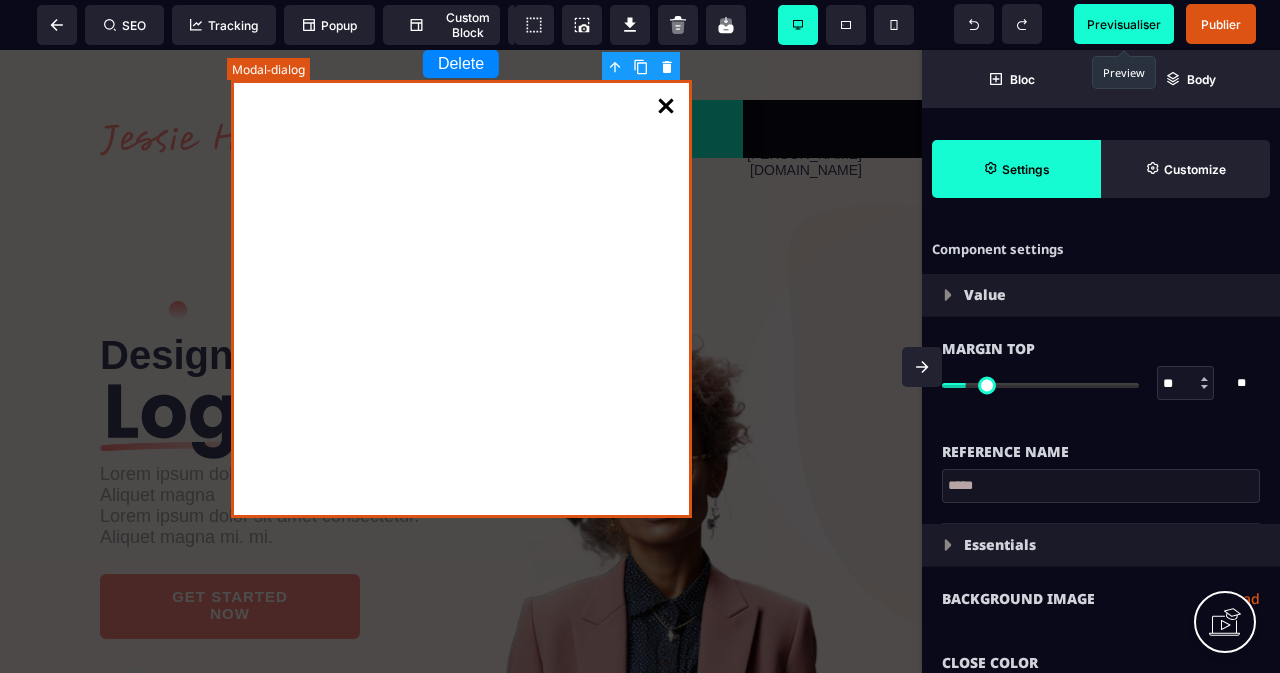 click at bounding box center (461, 301) 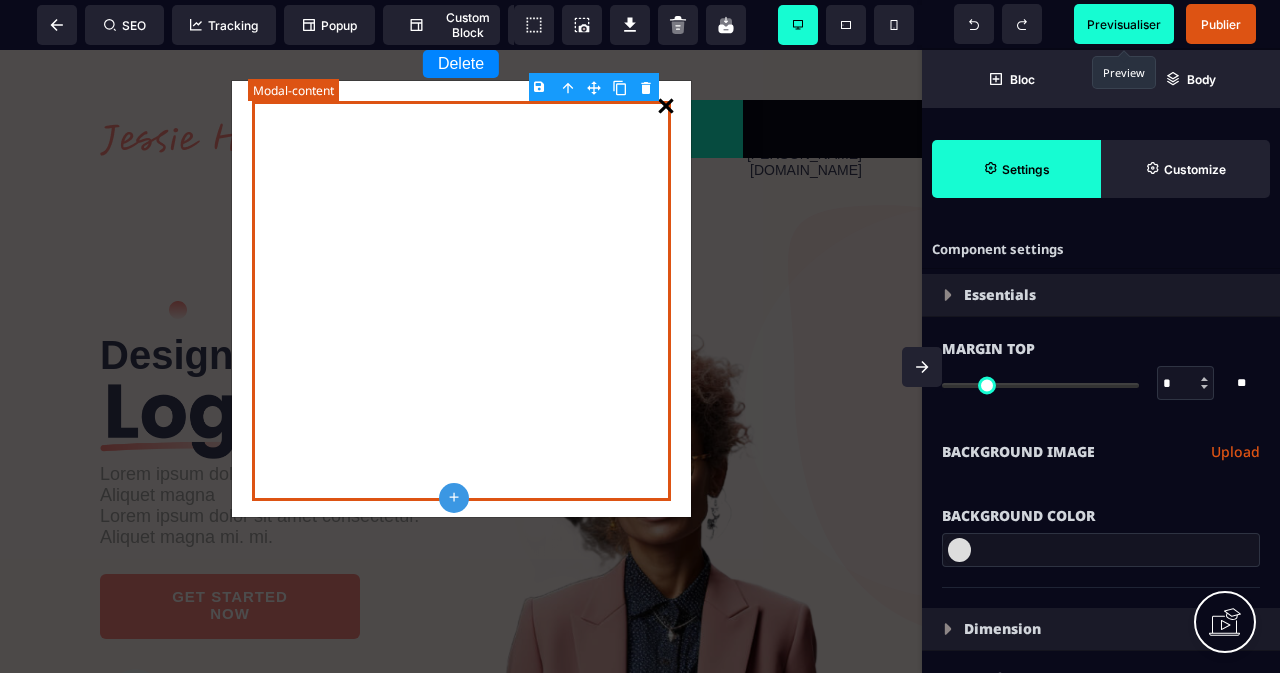 type on "*" 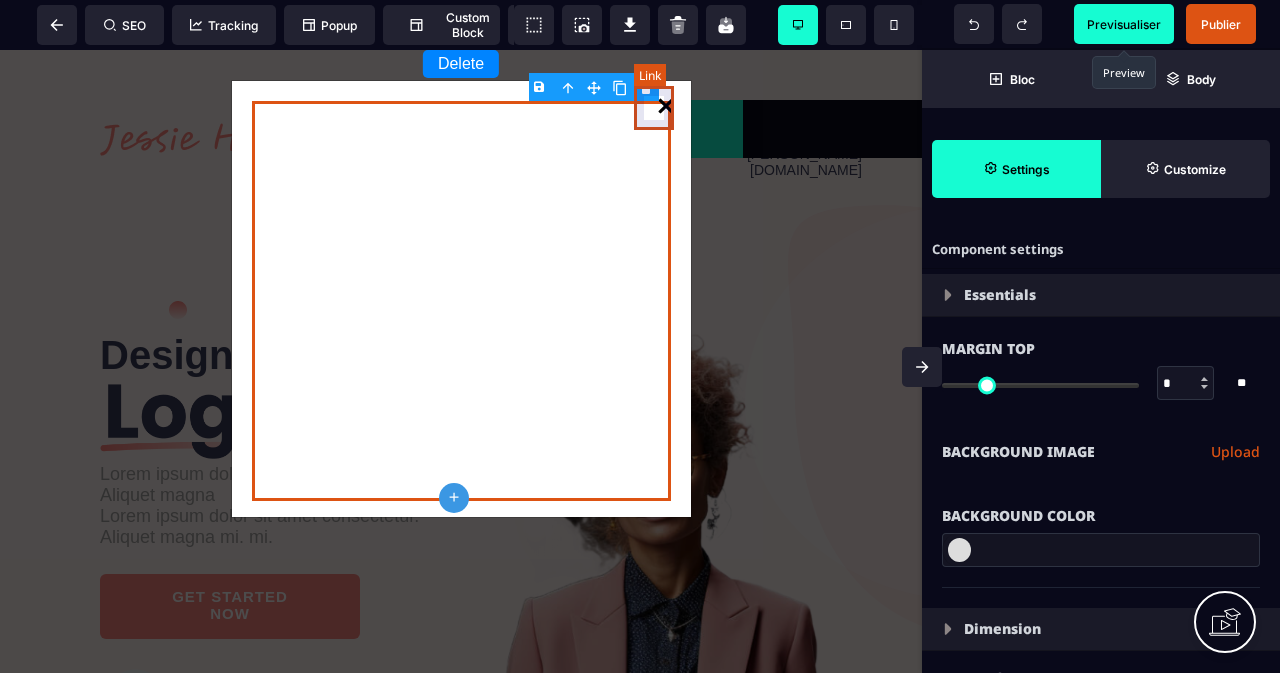 click at bounding box center (666, 108) 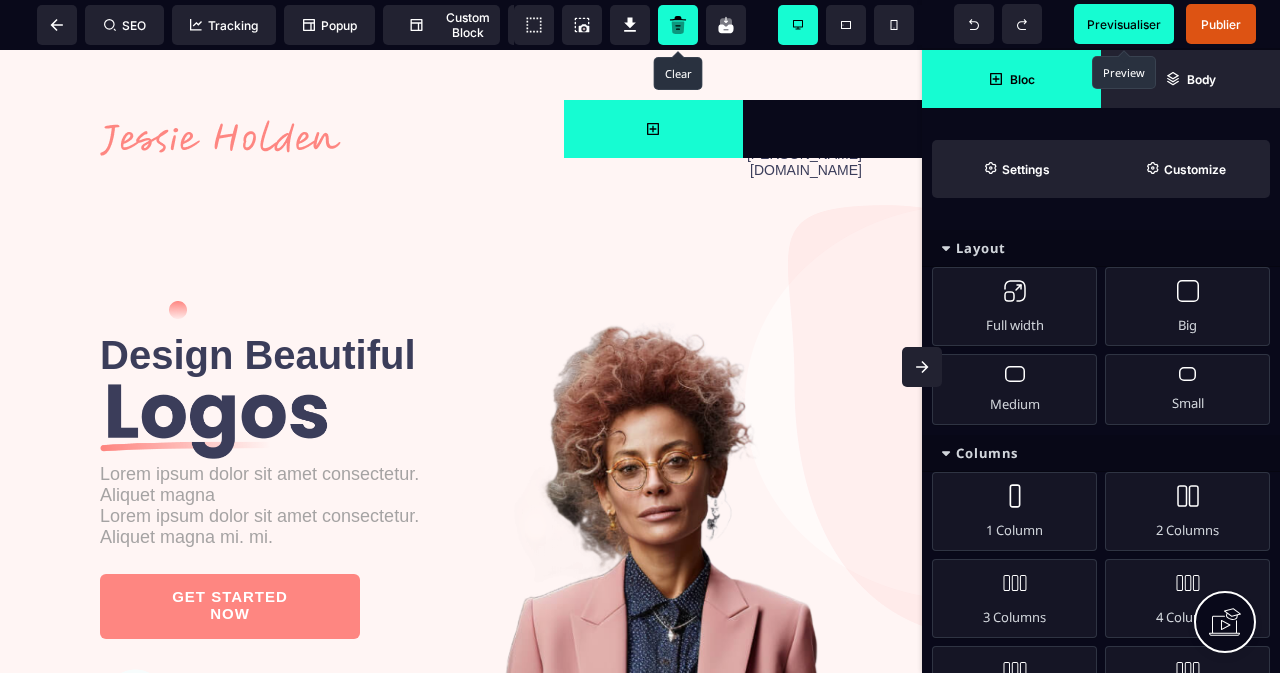 click 